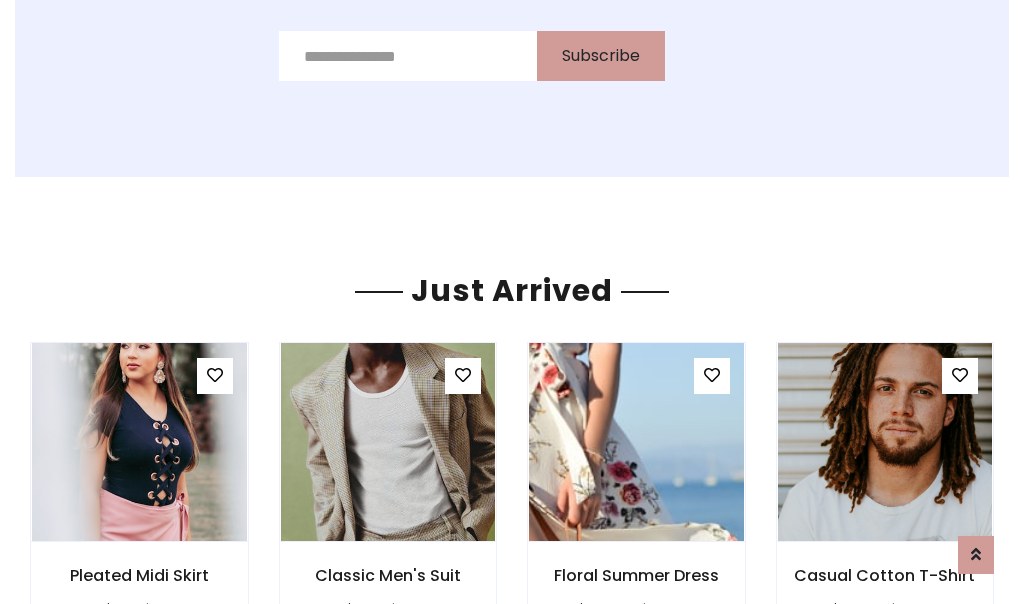 scroll, scrollTop: 2125, scrollLeft: 0, axis: vertical 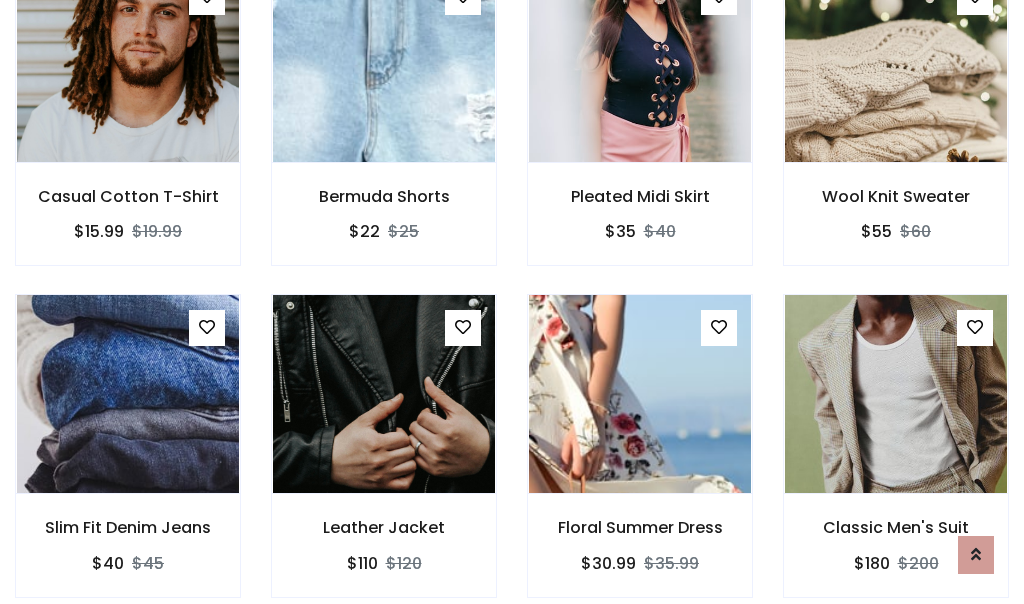click on "Floral Summer Dress
$30.99
$35.99" at bounding box center [640, 459] 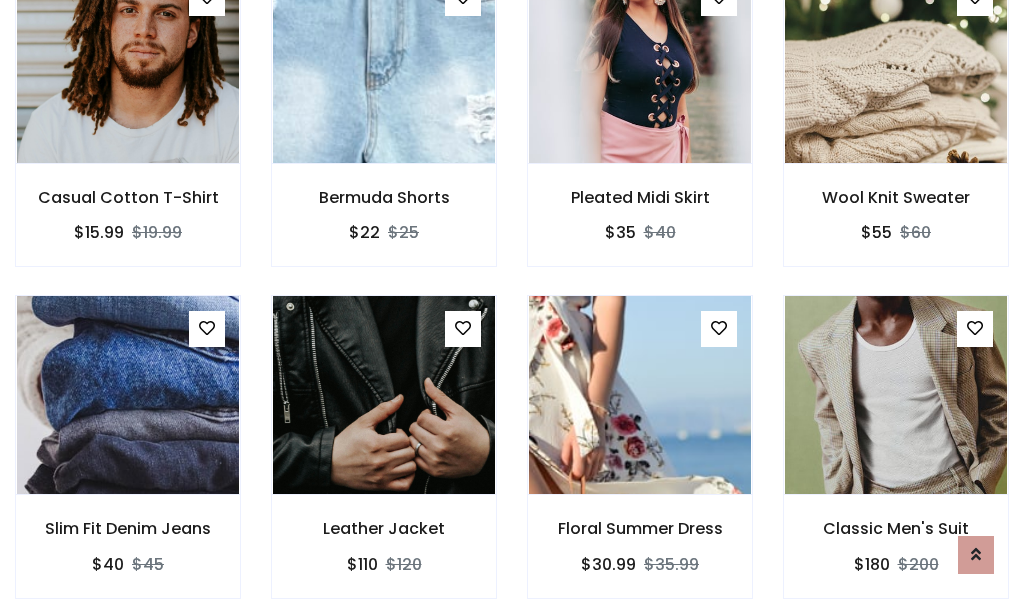 click on "Floral Summer Dress
$30.99
$35.99" at bounding box center (640, 460) 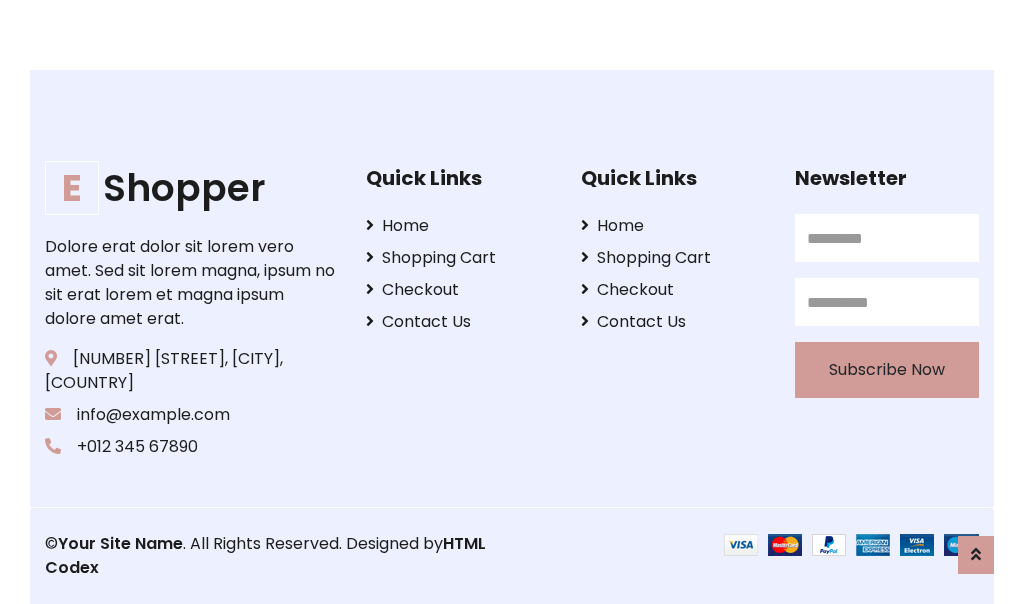 scroll, scrollTop: 3807, scrollLeft: 0, axis: vertical 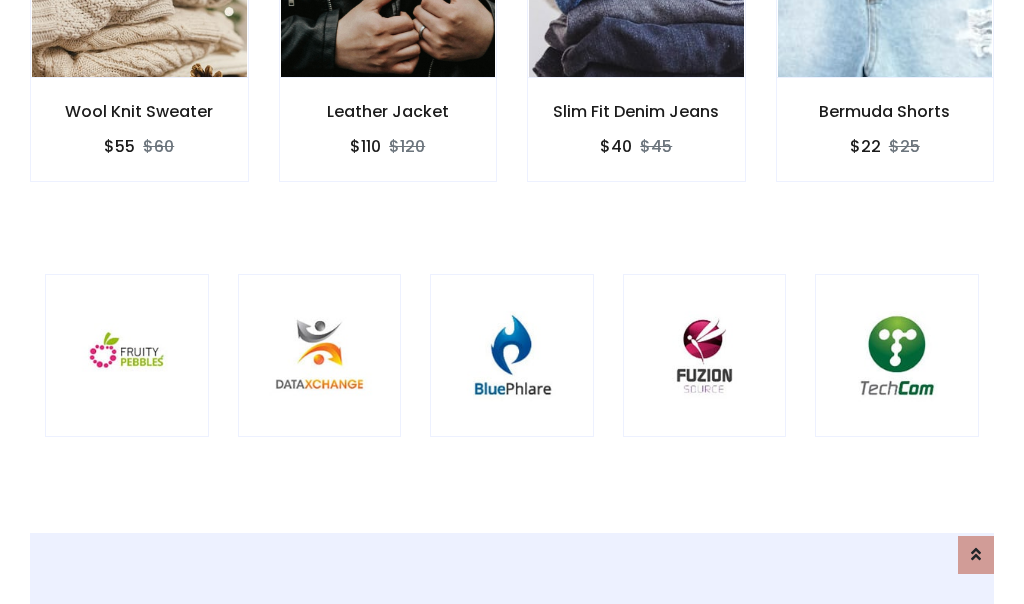 click at bounding box center (512, 356) 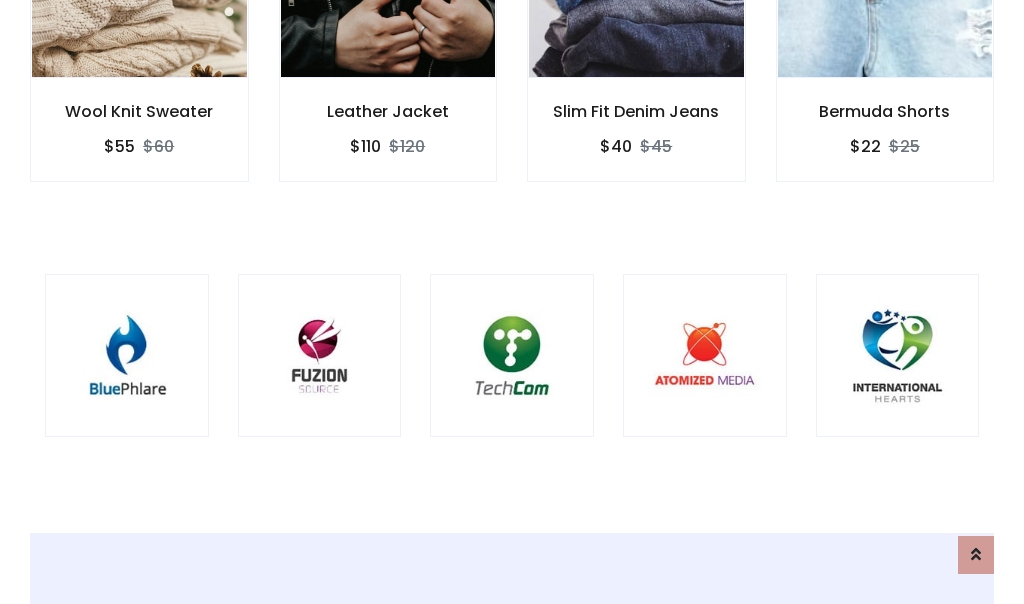 click at bounding box center [512, 356] 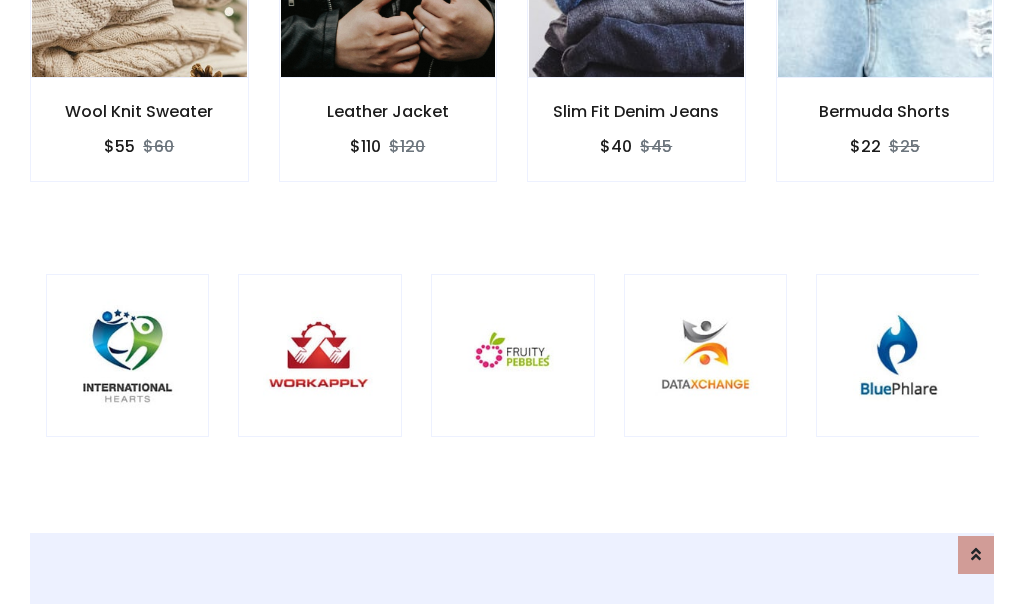 scroll, scrollTop: 0, scrollLeft: 0, axis: both 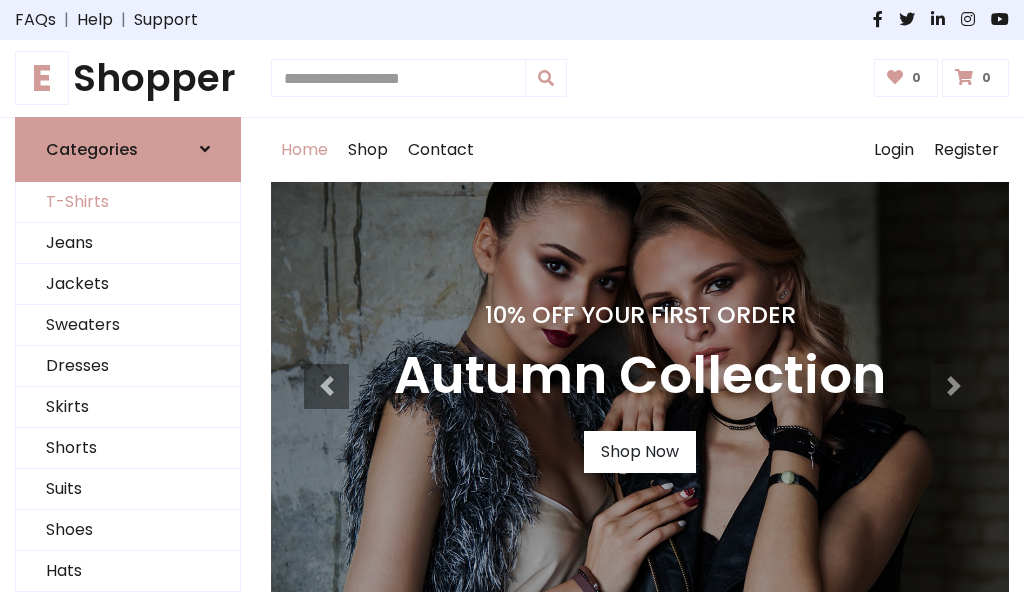 click on "T-Shirts" at bounding box center [128, 202] 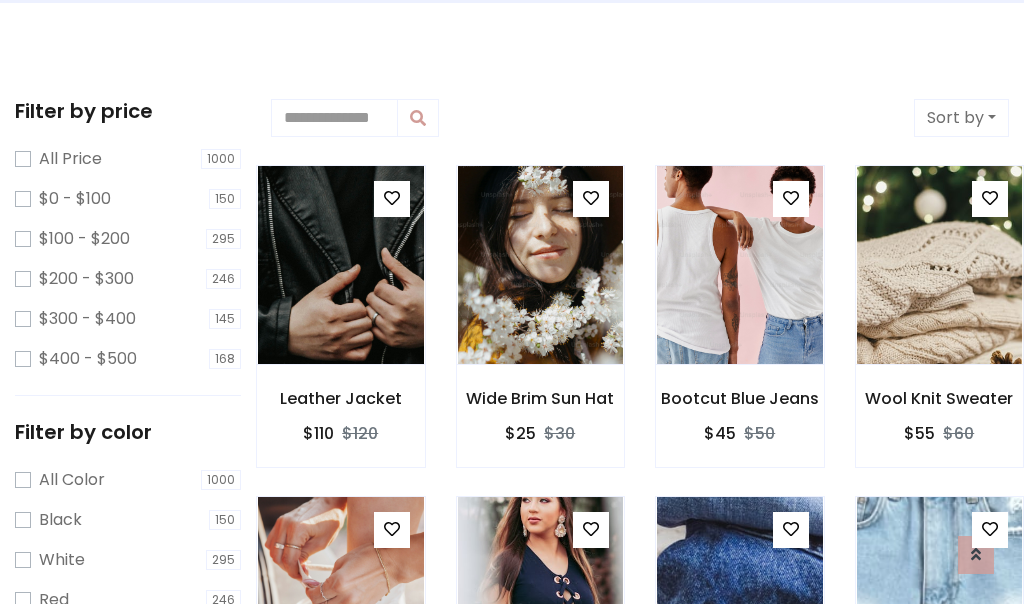 scroll, scrollTop: 0, scrollLeft: 0, axis: both 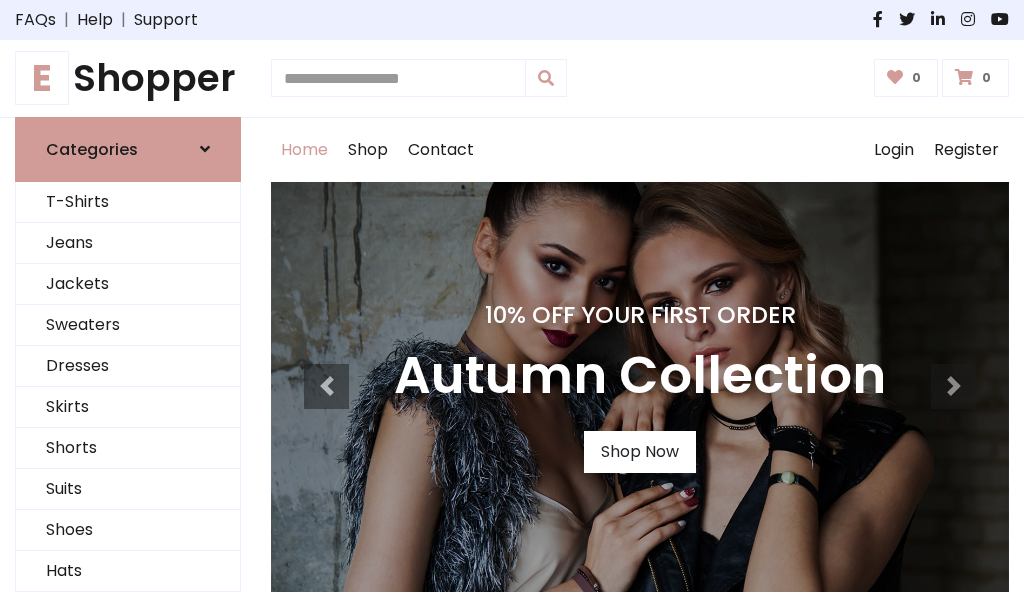 click on "E Shopper" at bounding box center (128, 78) 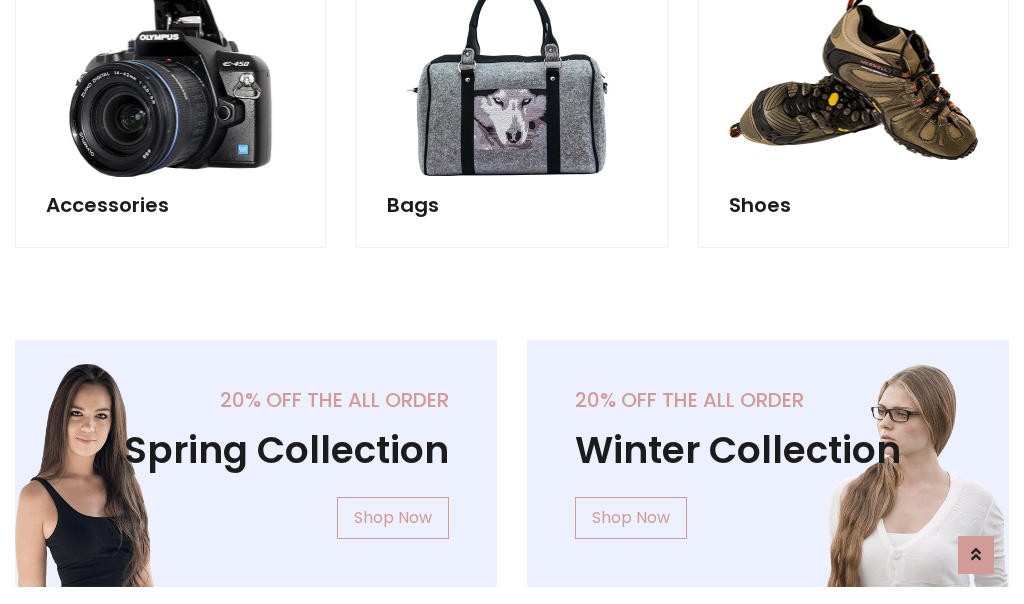 scroll, scrollTop: 1943, scrollLeft: 0, axis: vertical 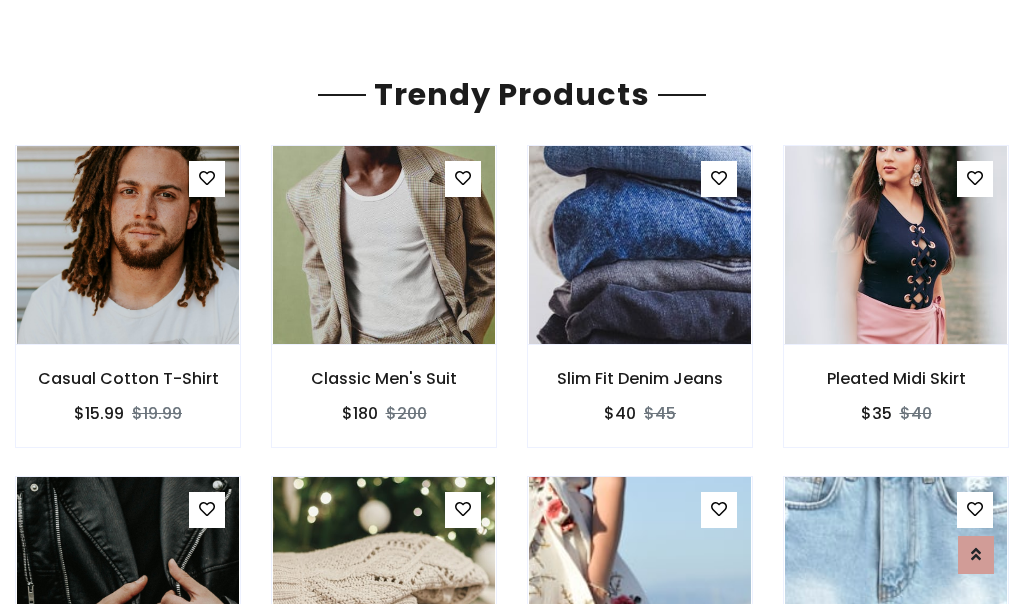 click on "Shop" at bounding box center [368, -1793] 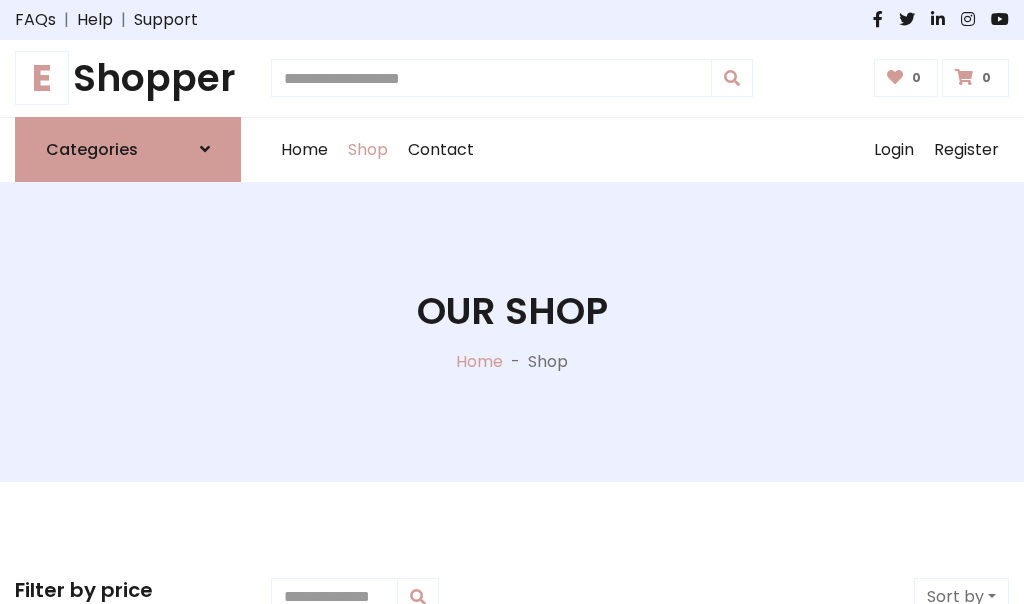 scroll, scrollTop: 0, scrollLeft: 0, axis: both 